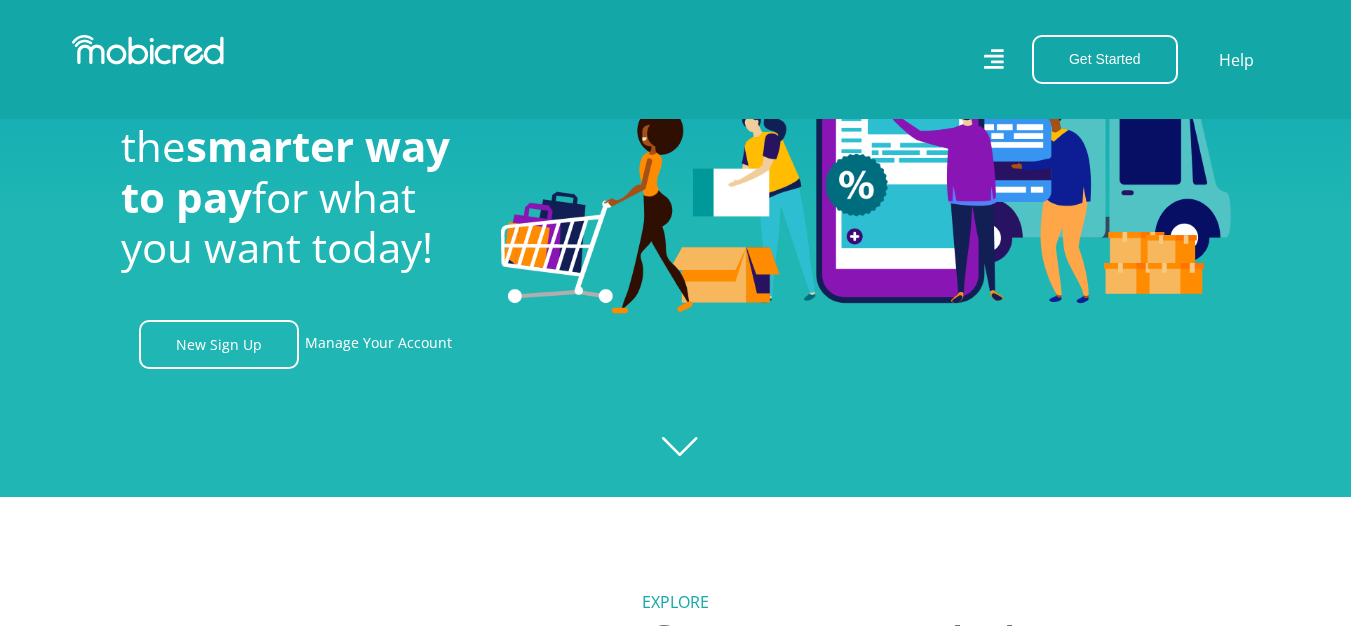 scroll, scrollTop: 500, scrollLeft: 0, axis: vertical 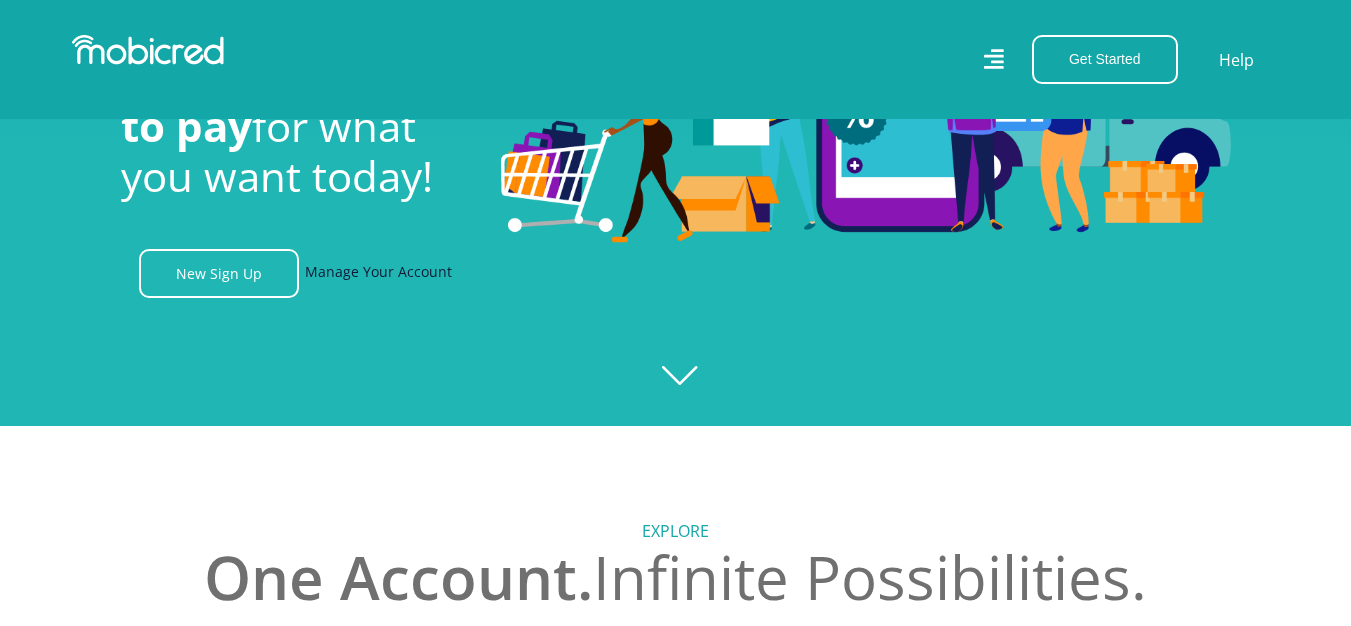 click on "Manage Your Account" at bounding box center [378, 273] 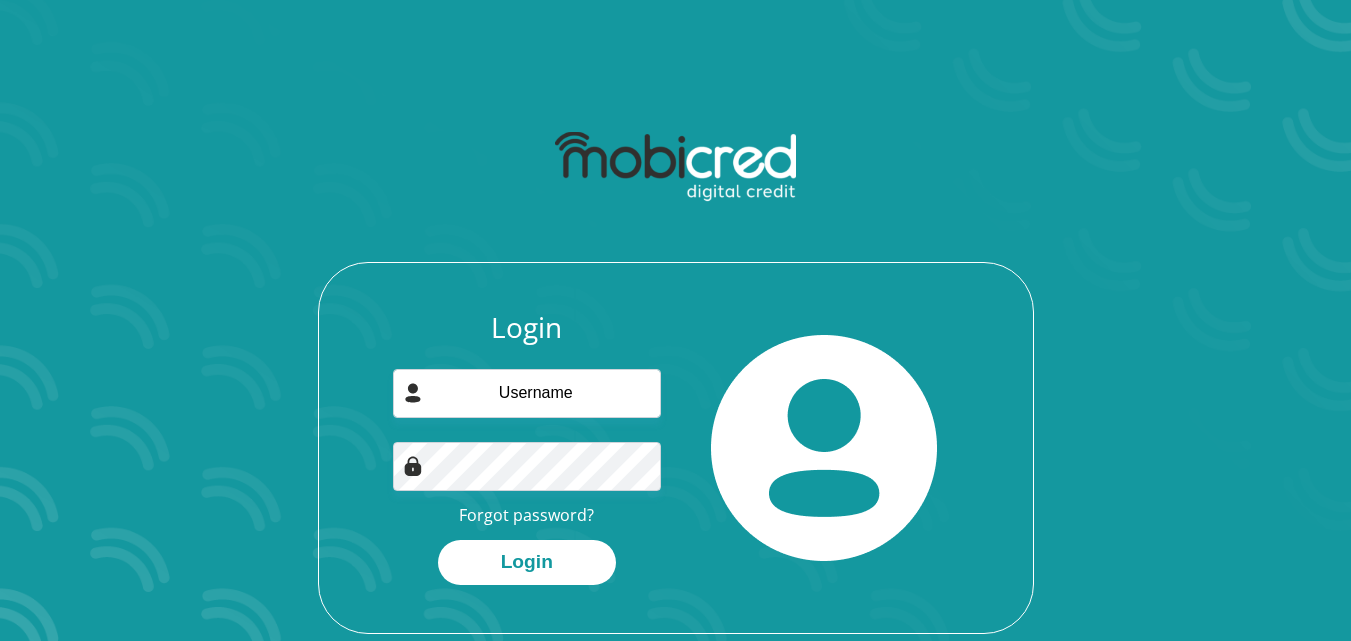 scroll, scrollTop: 0, scrollLeft: 0, axis: both 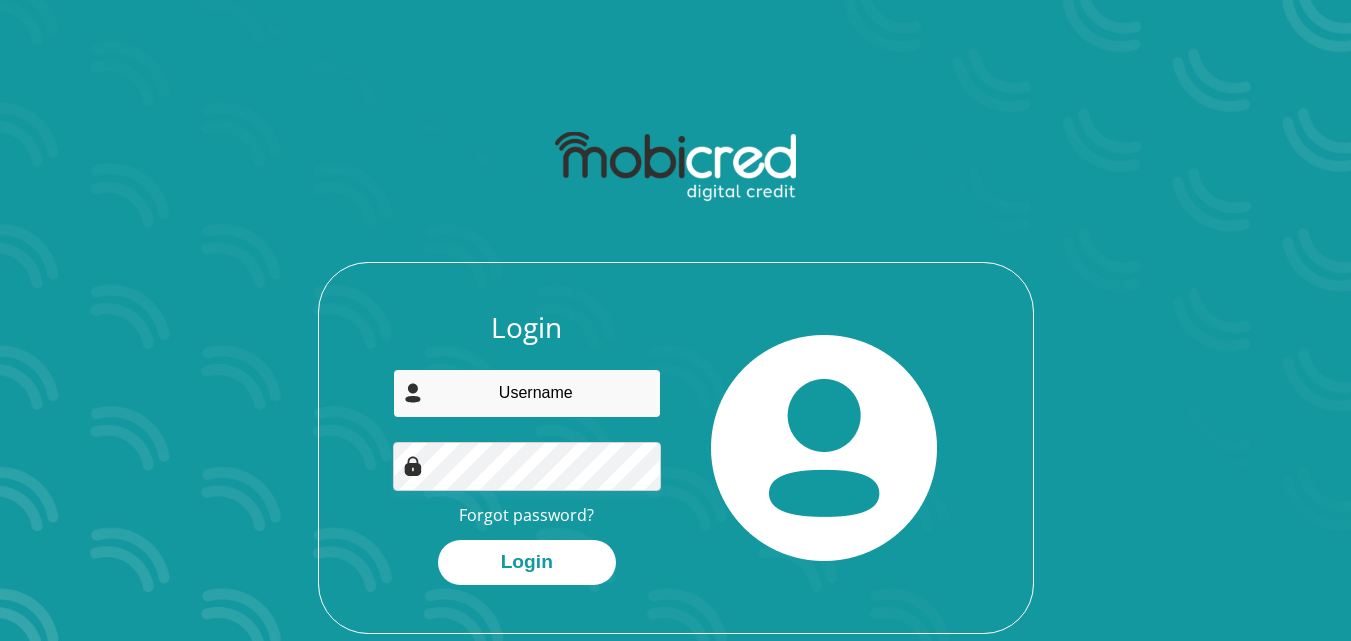 click at bounding box center [527, 393] 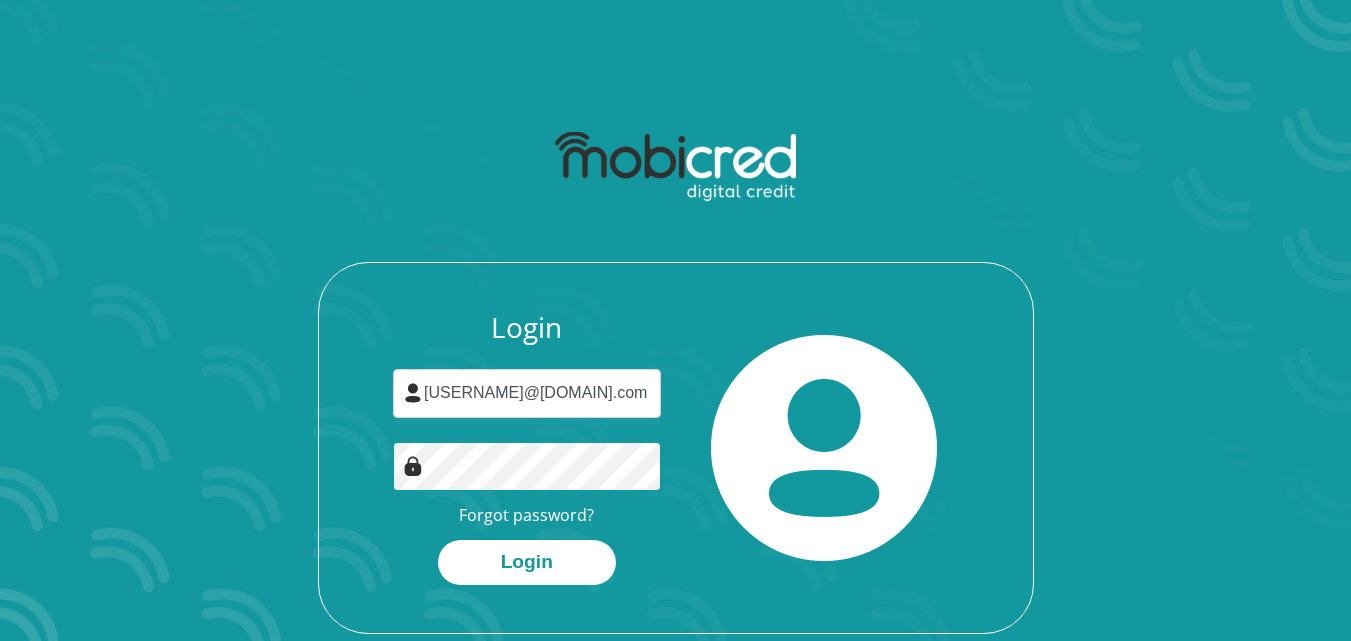 click on "Login" at bounding box center (527, 562) 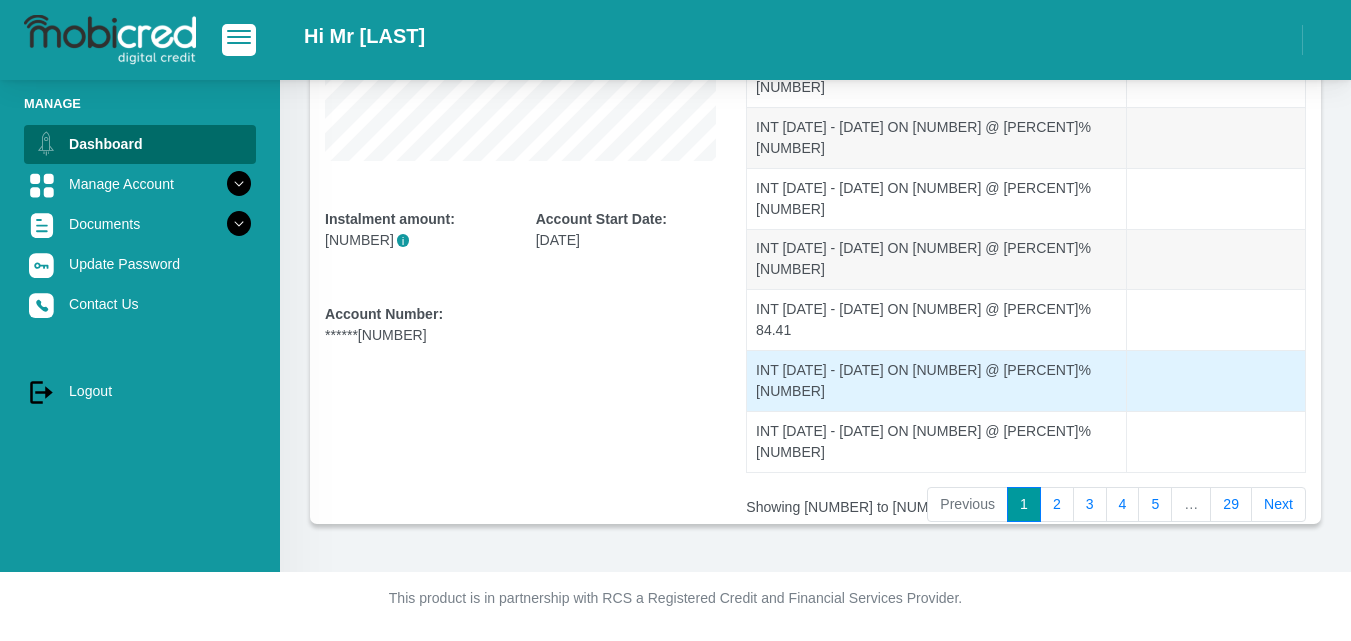 scroll, scrollTop: 487, scrollLeft: 0, axis: vertical 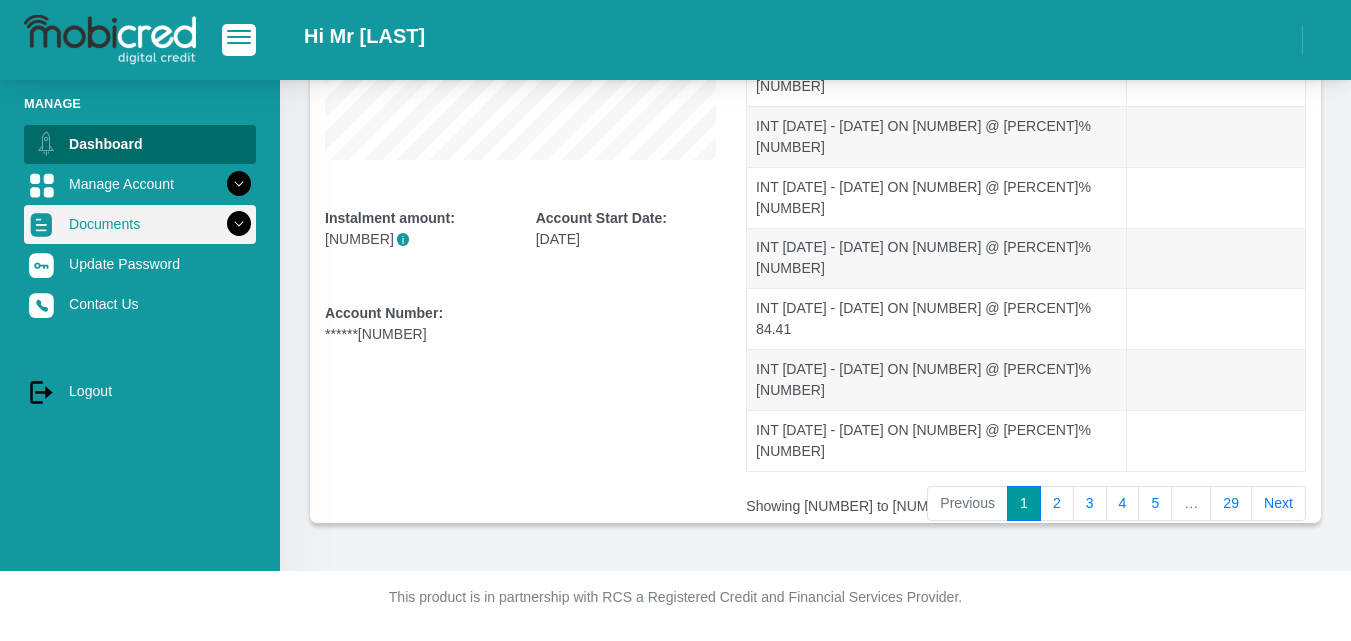 click at bounding box center (239, 224) 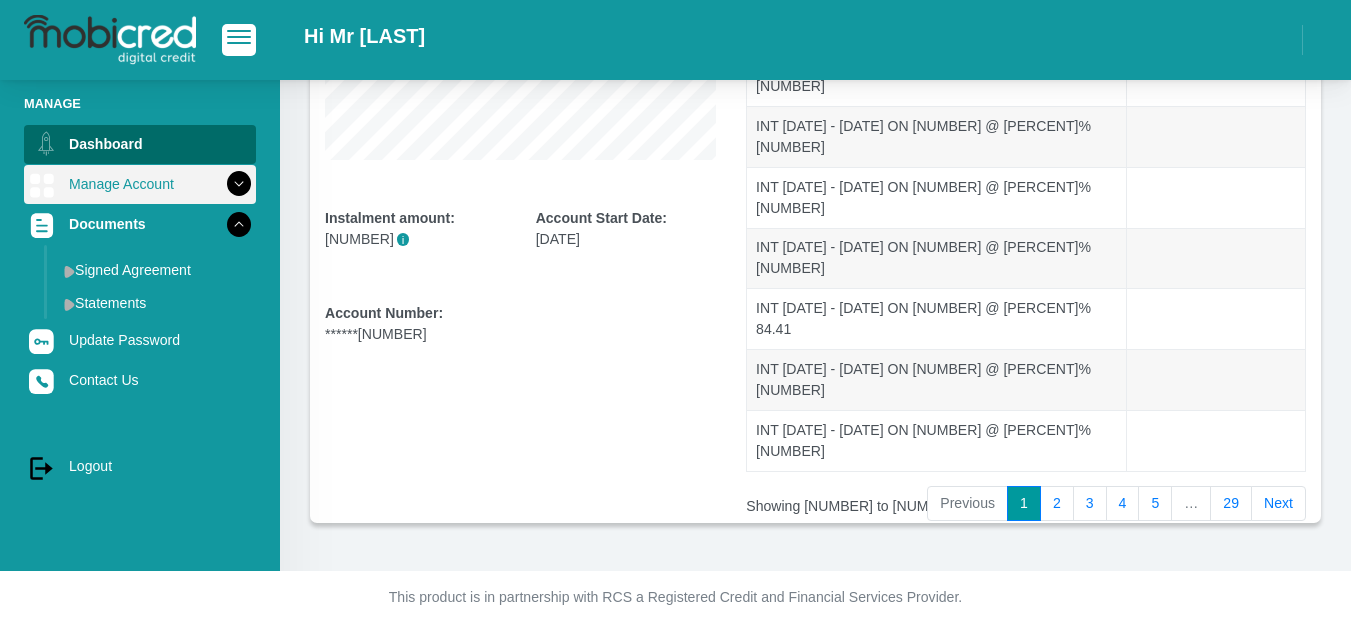 click at bounding box center [239, 184] 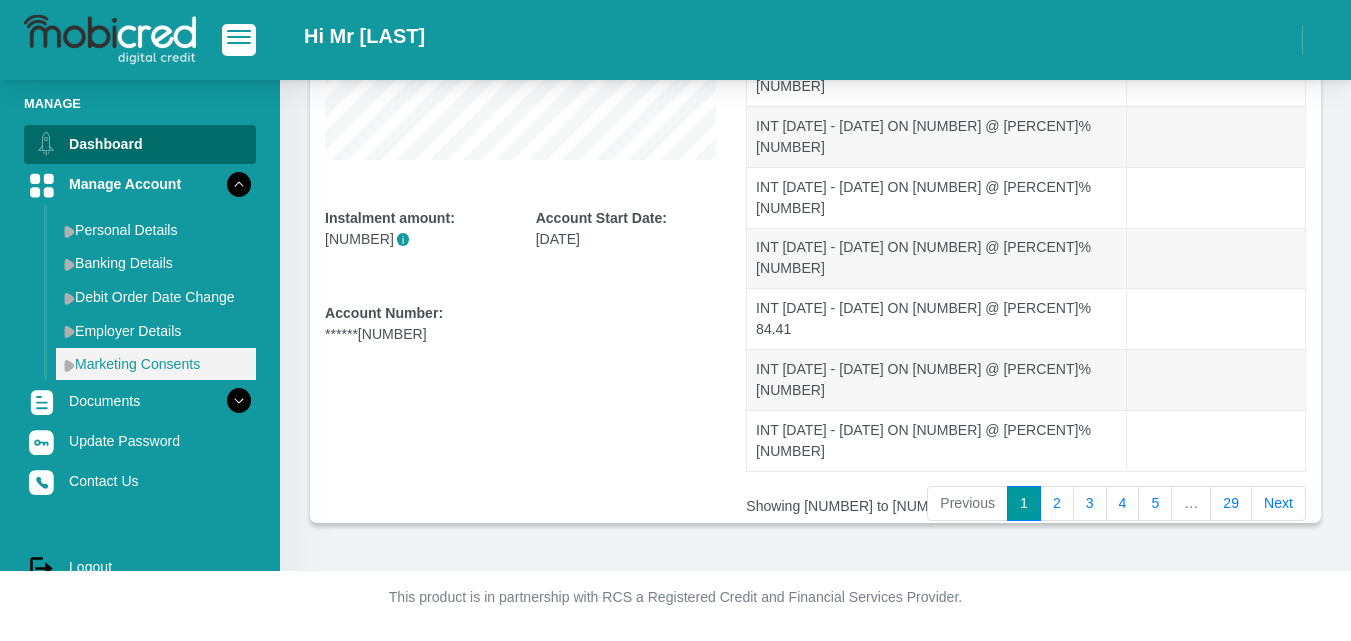 click on "Marketing Consents" at bounding box center [156, 364] 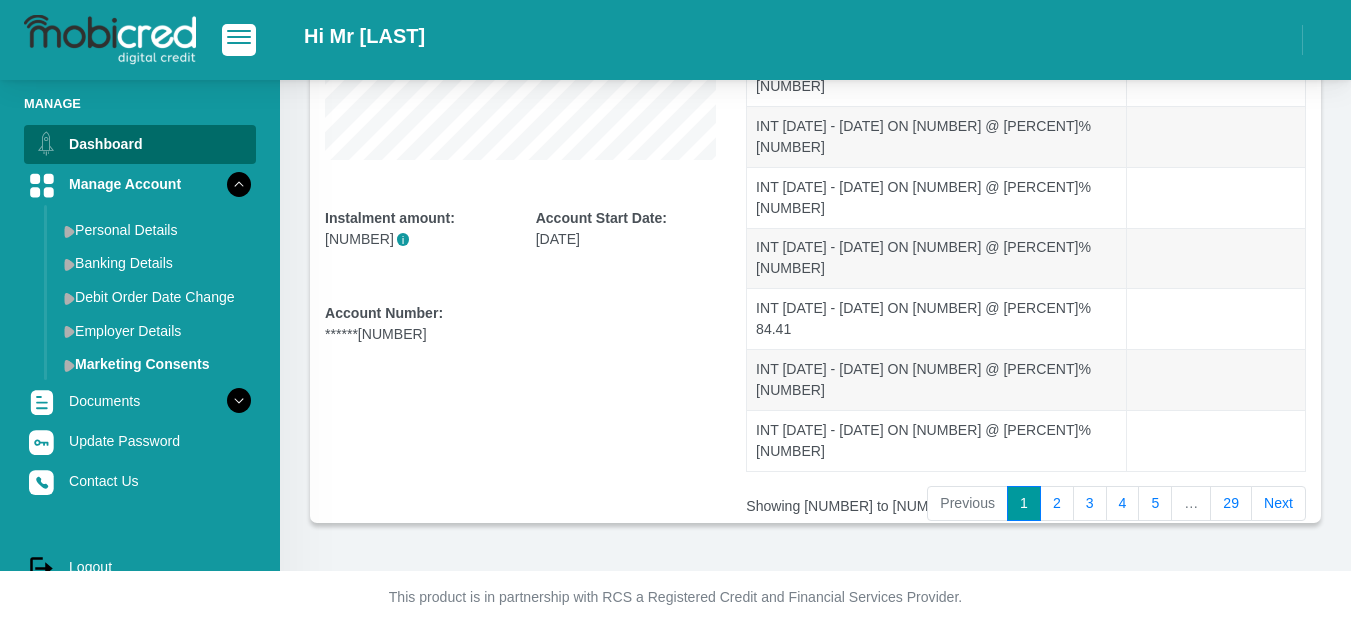 scroll, scrollTop: 425, scrollLeft: 0, axis: vertical 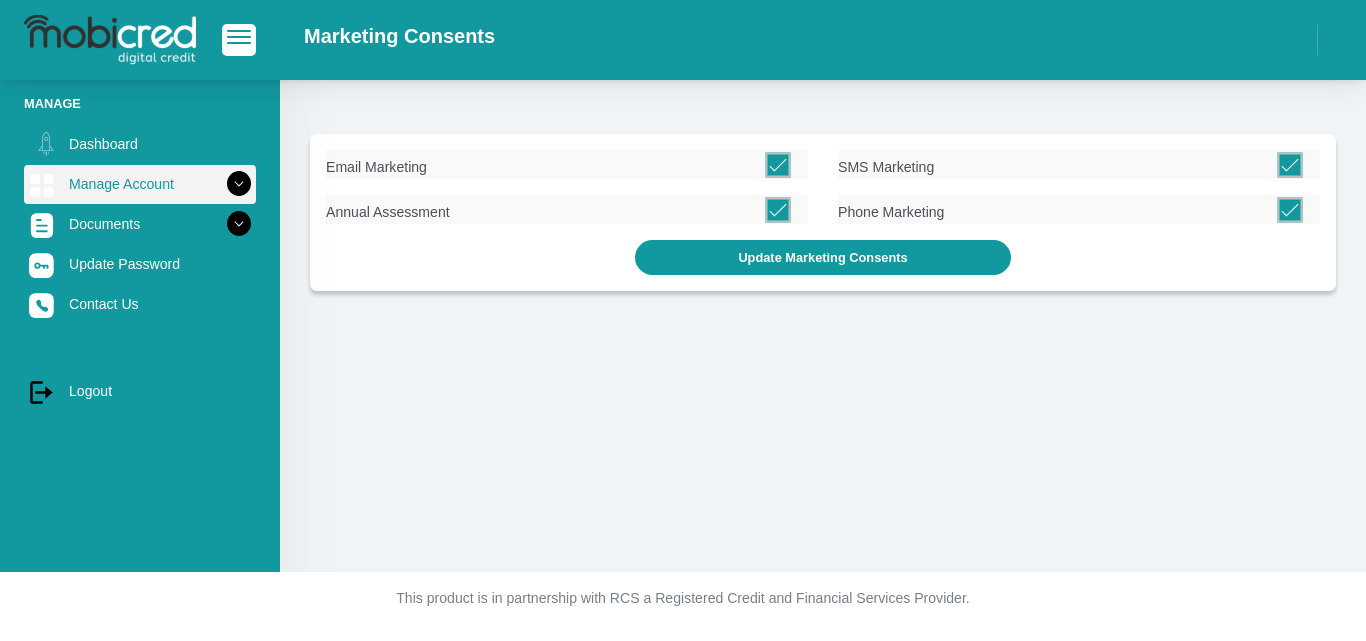 click at bounding box center [239, 184] 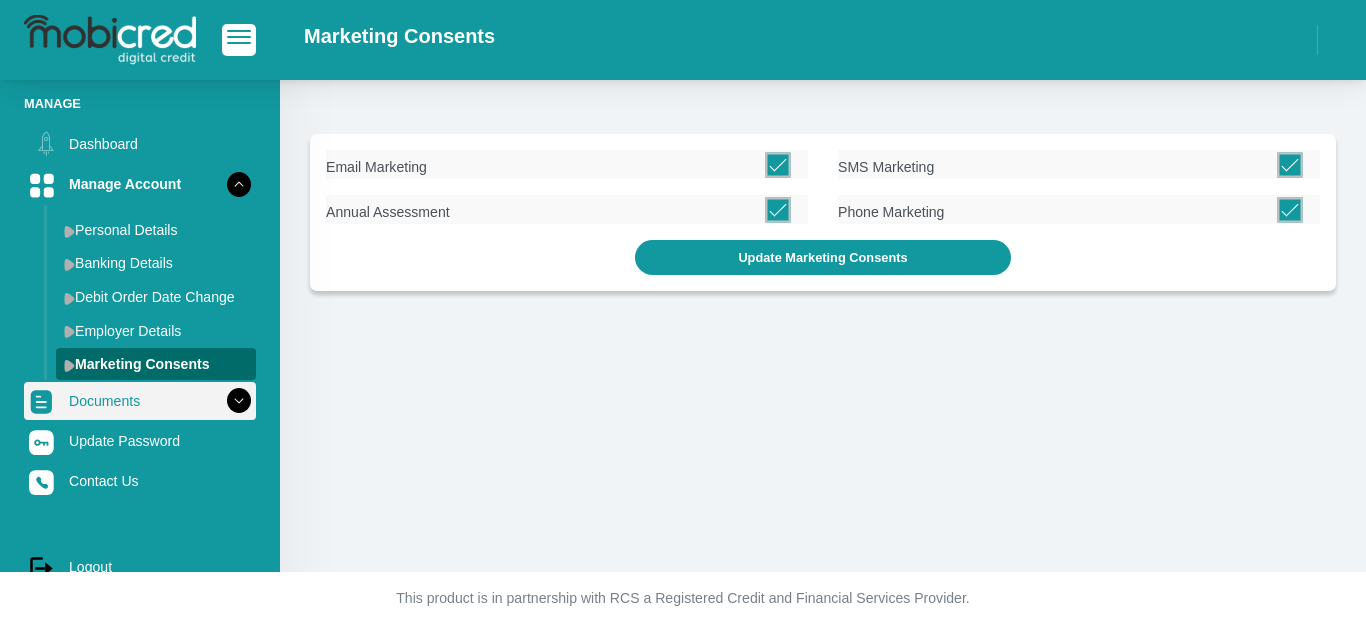 click at bounding box center [239, 401] 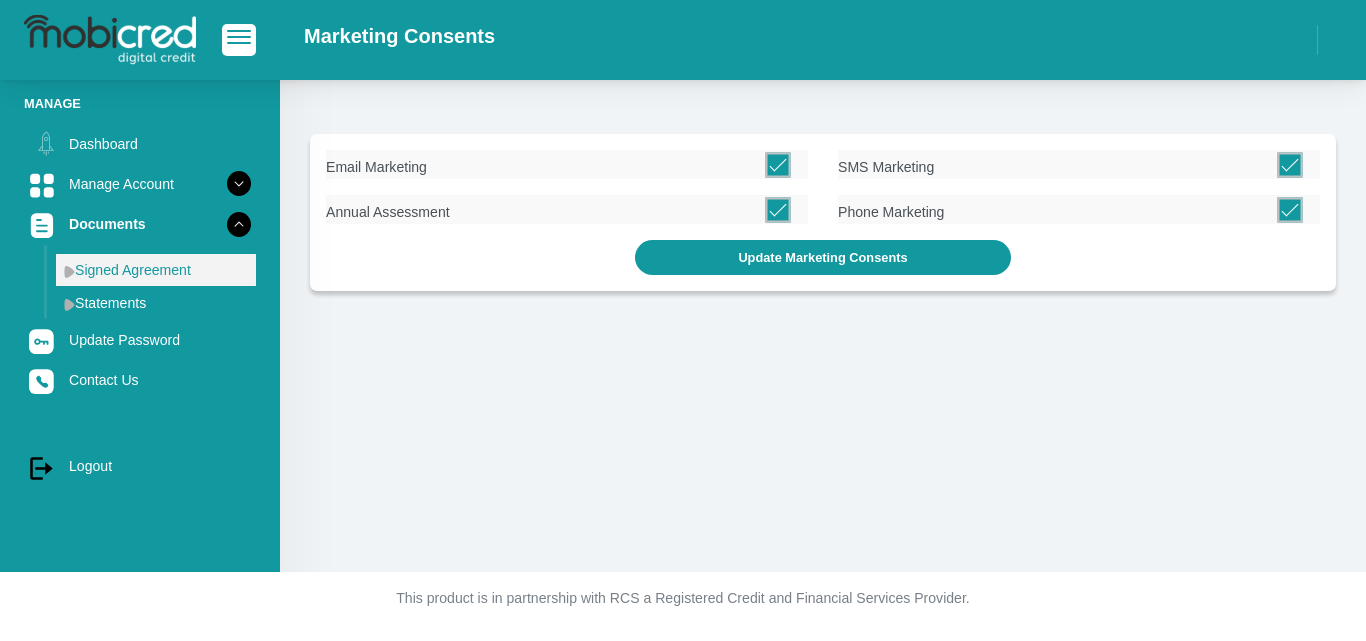 click on "Signed Agreement" at bounding box center [156, 270] 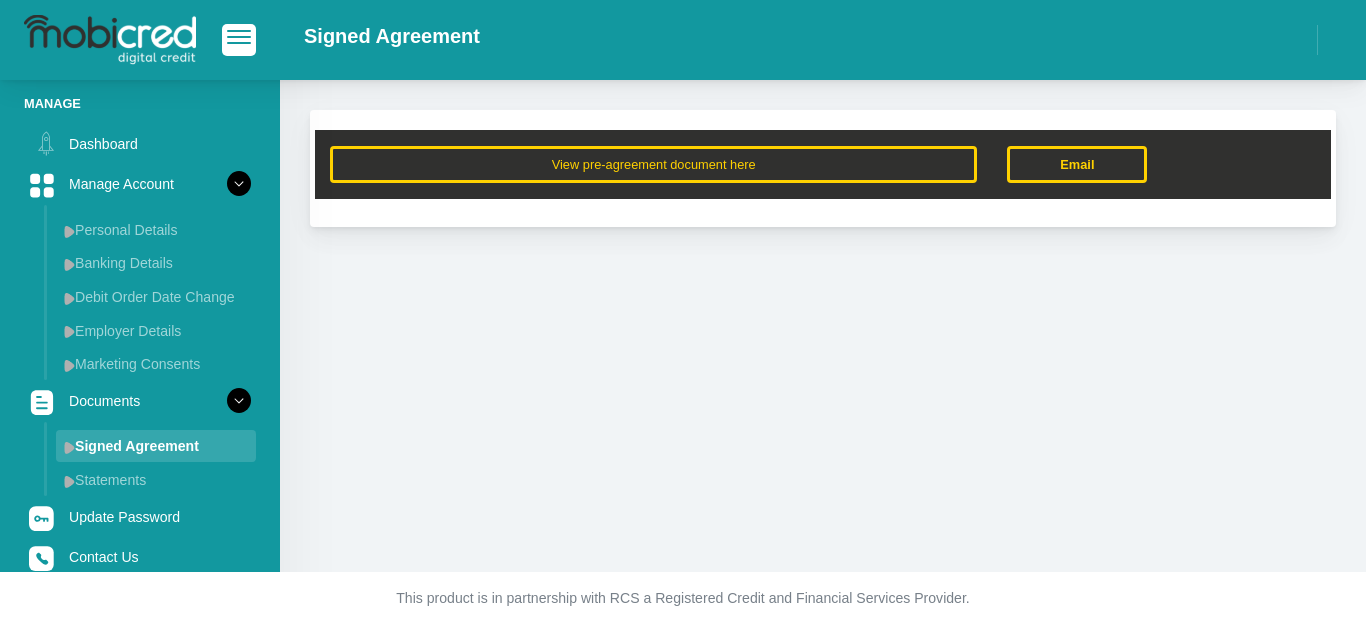 scroll, scrollTop: 0, scrollLeft: 0, axis: both 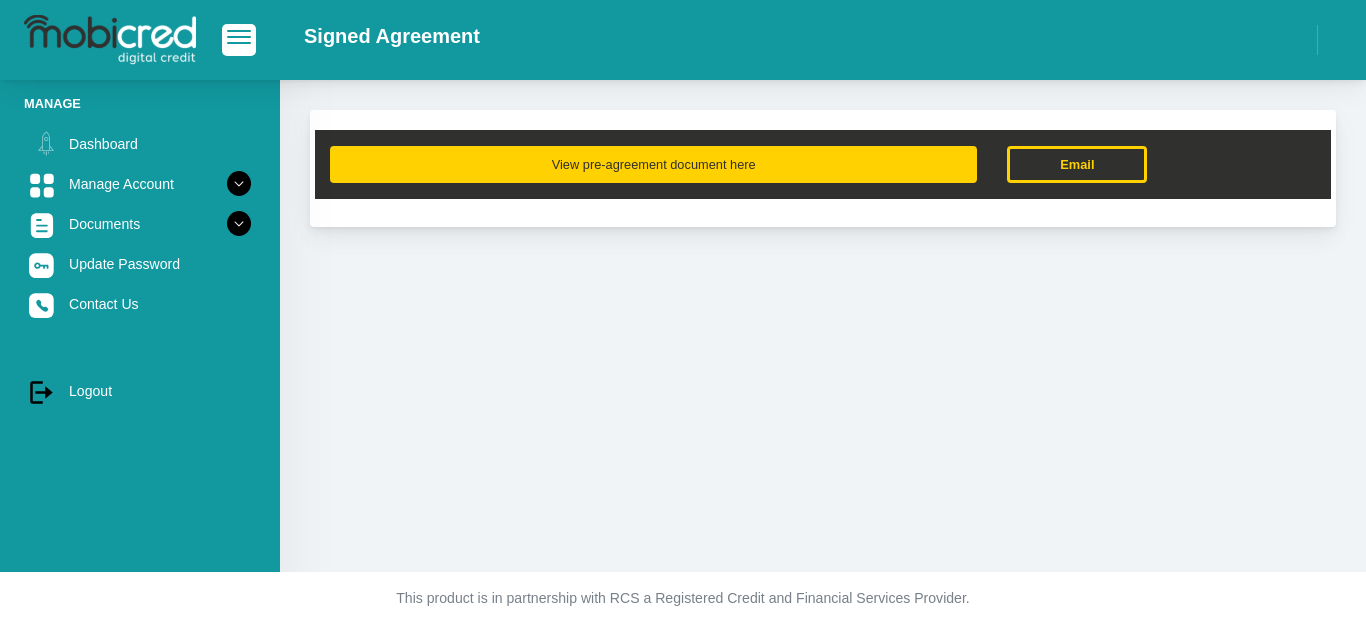 click on "View pre-agreement document here" at bounding box center [653, 164] 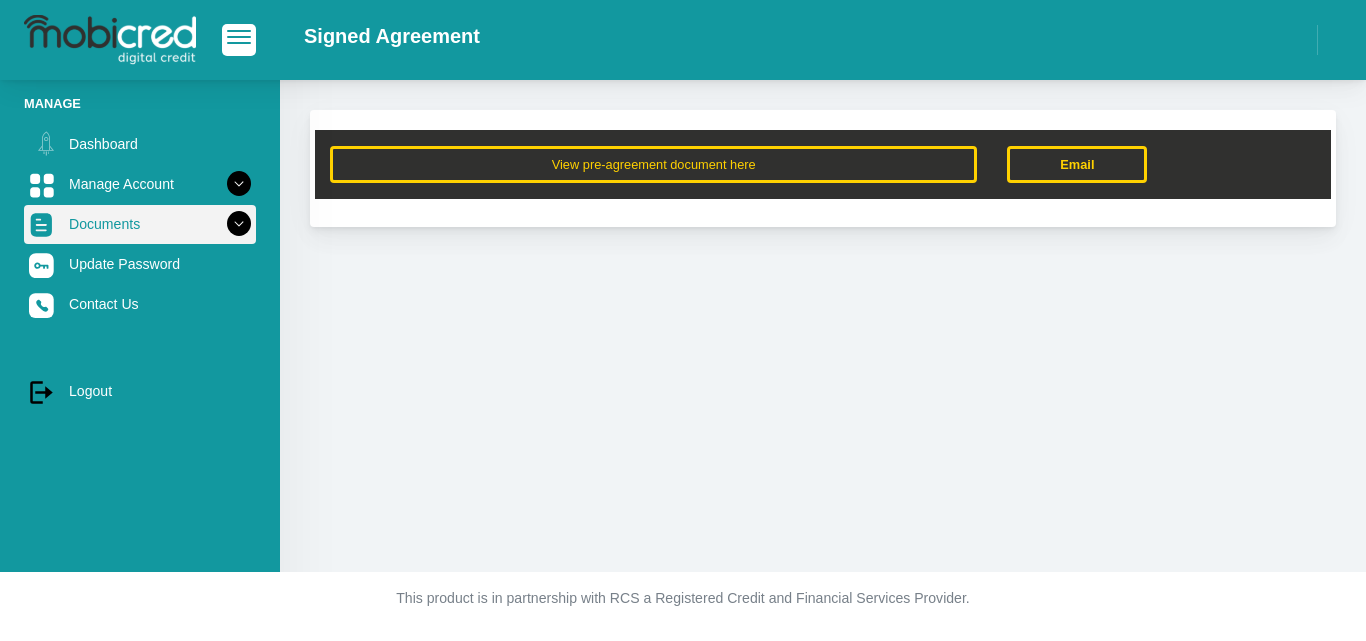 click at bounding box center [239, 224] 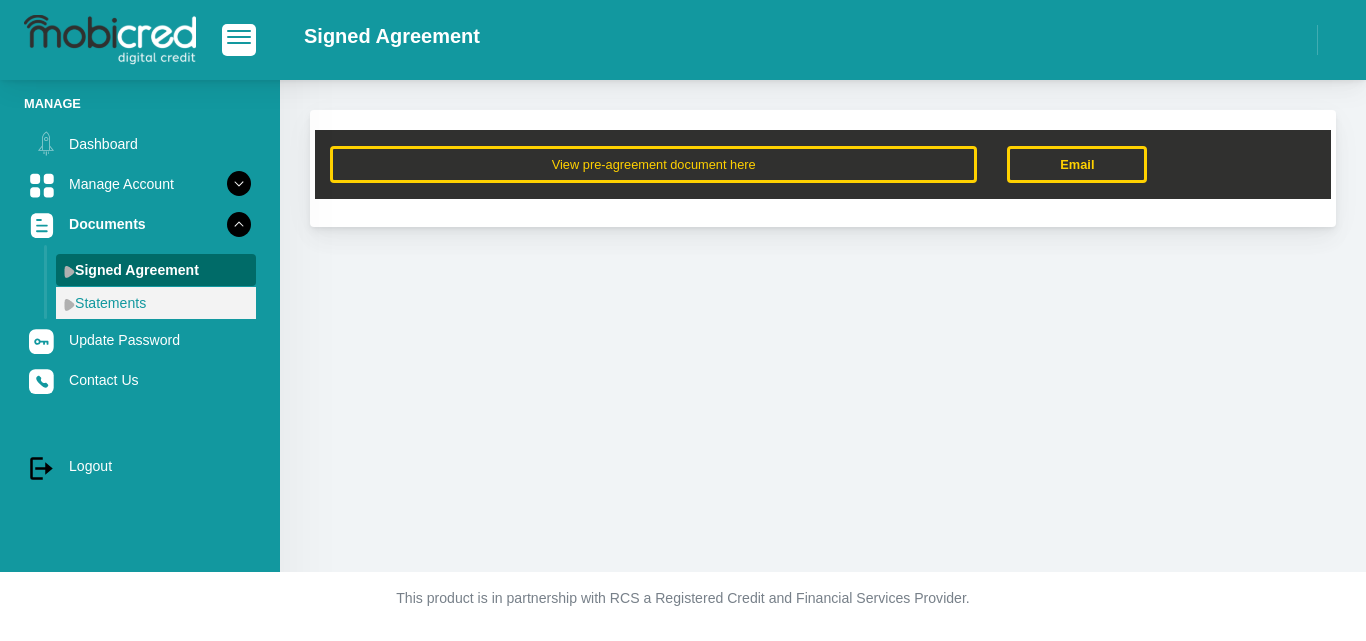 click on "Statements" at bounding box center (156, 303) 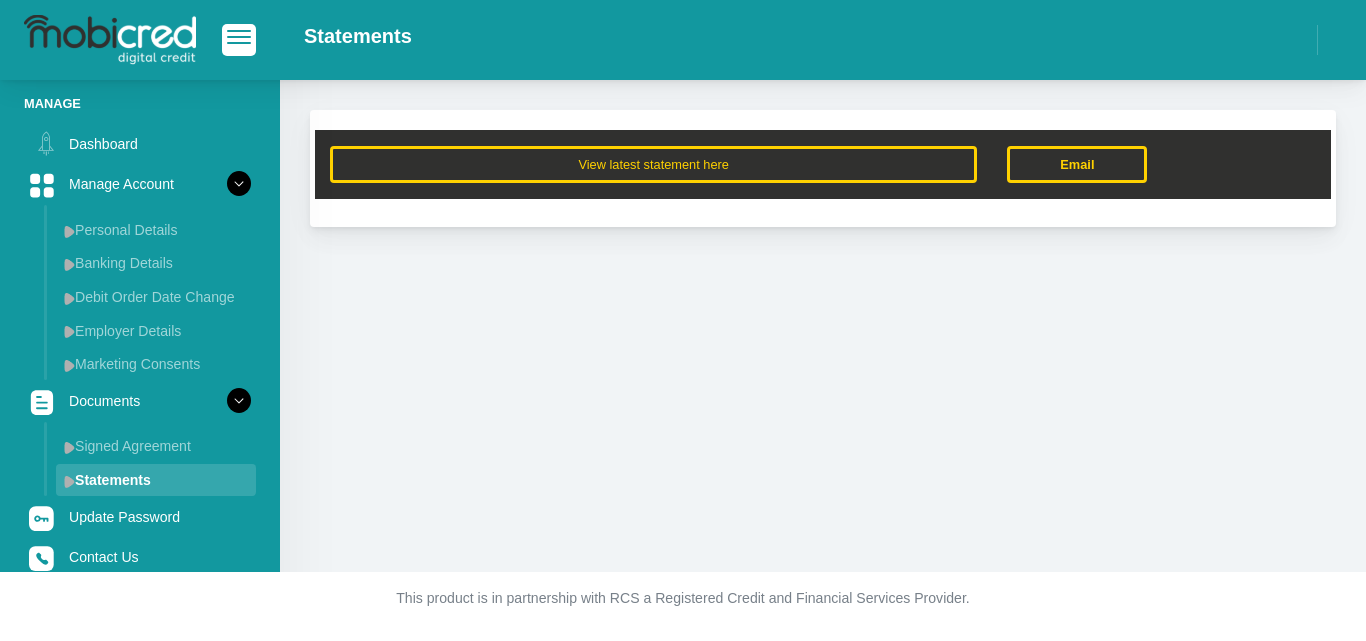 scroll, scrollTop: 0, scrollLeft: 0, axis: both 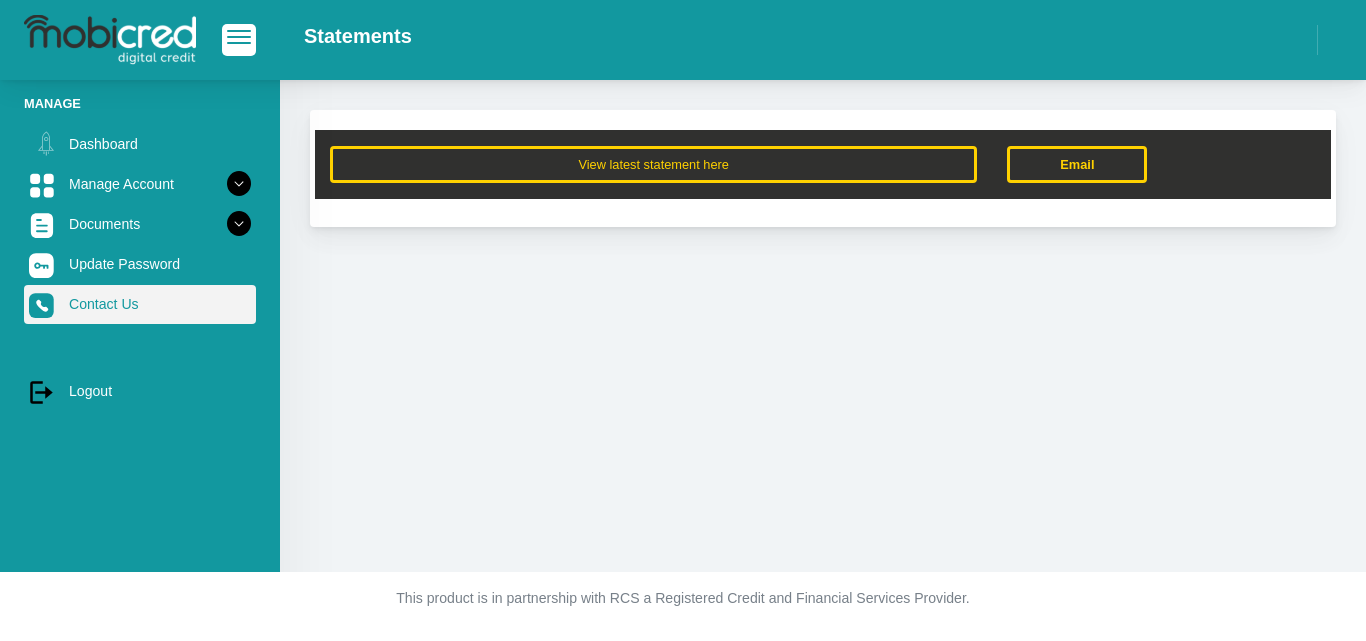 click on "Contact Us" at bounding box center (140, 304) 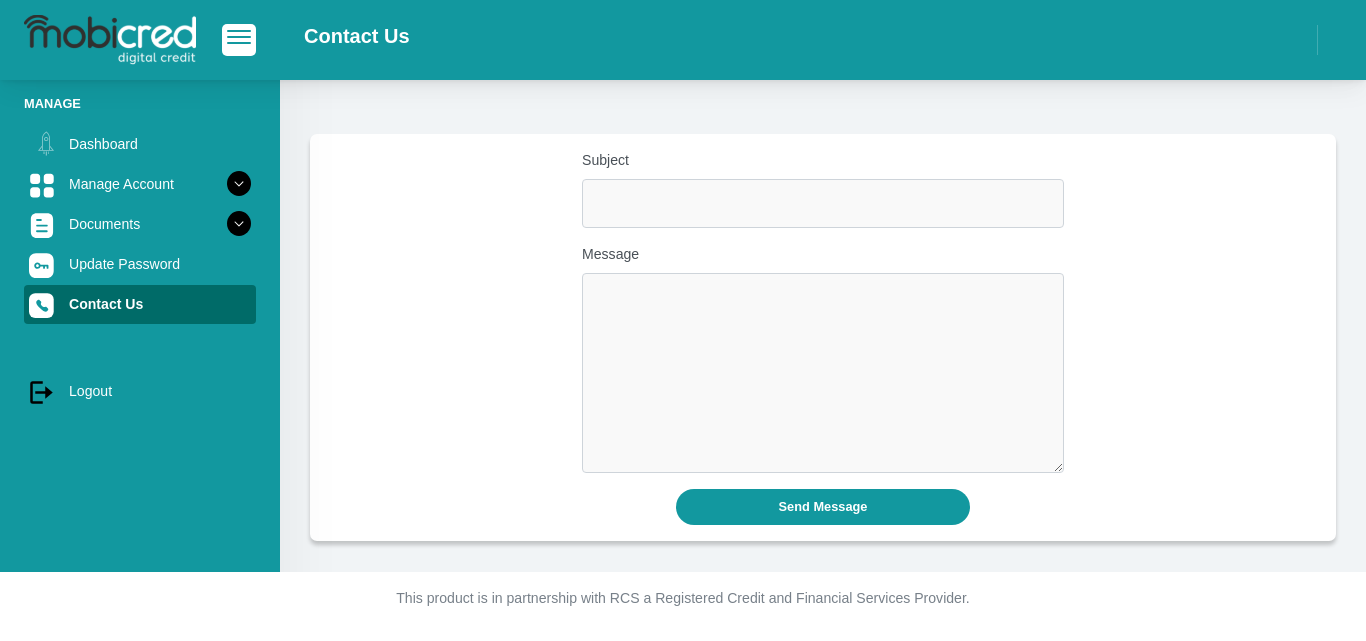 scroll, scrollTop: 0, scrollLeft: 0, axis: both 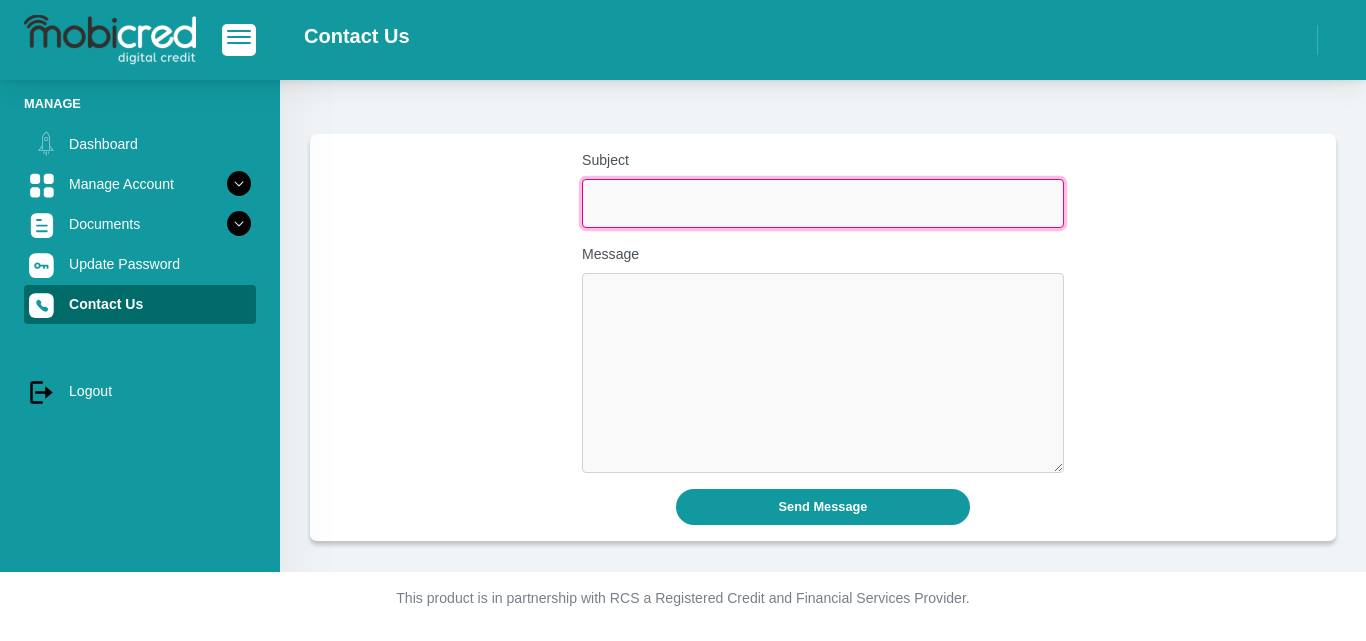 click on "Subject" at bounding box center (823, 203) 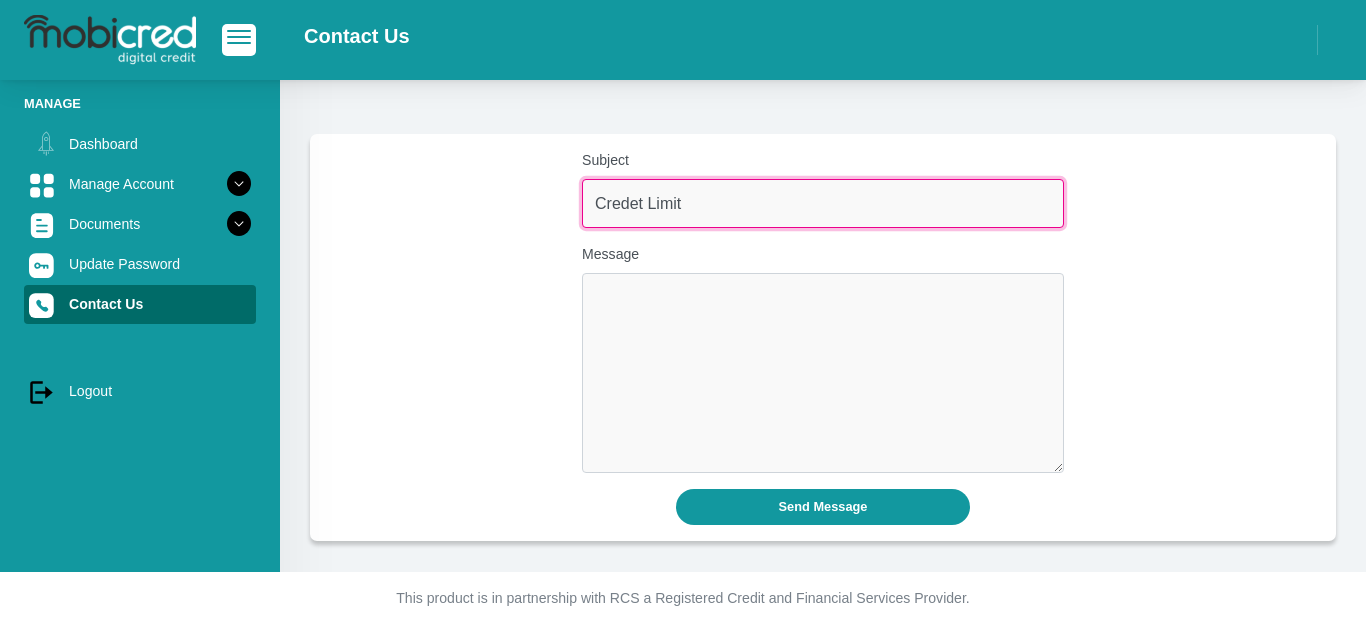 click on "Credet Limit" at bounding box center [823, 203] 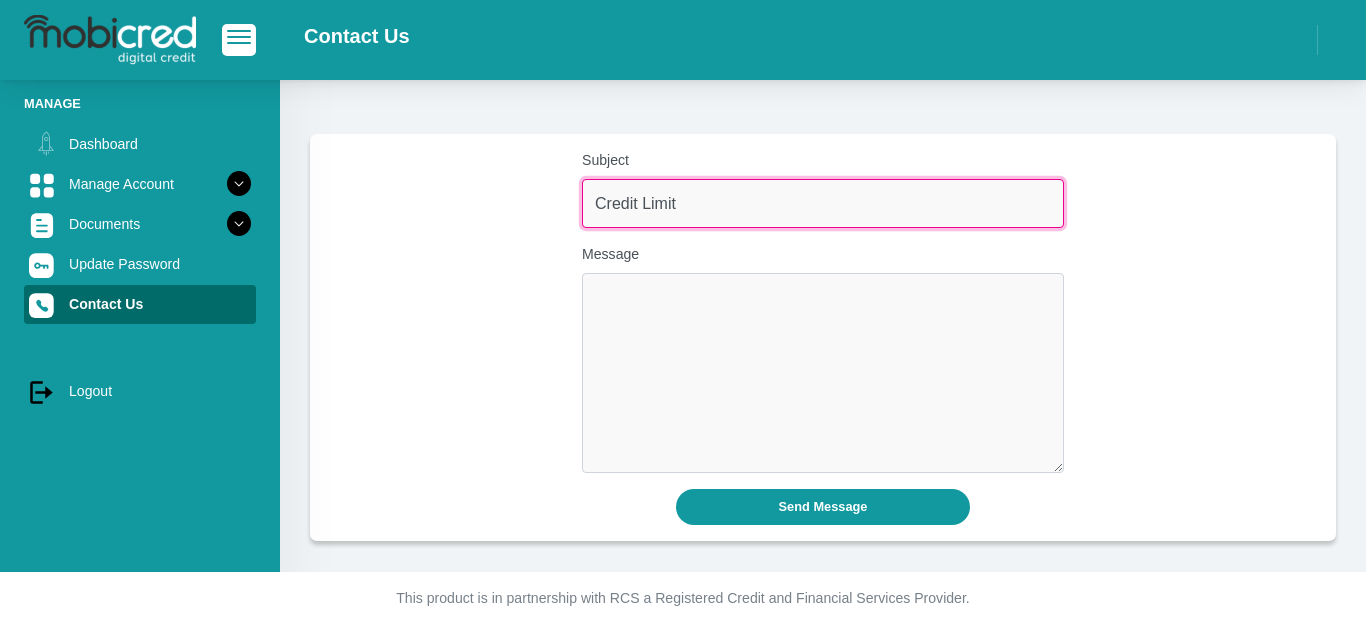 click on "Credit Limit" at bounding box center (823, 203) 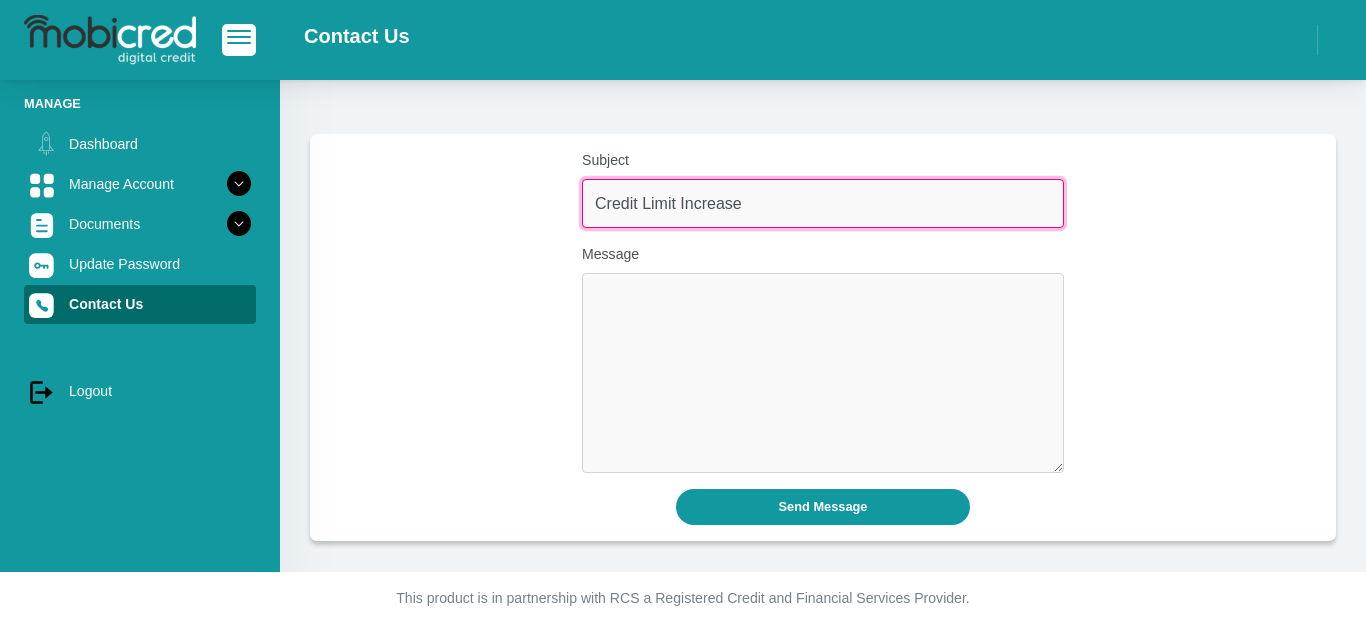type on "Credit Limit Increase" 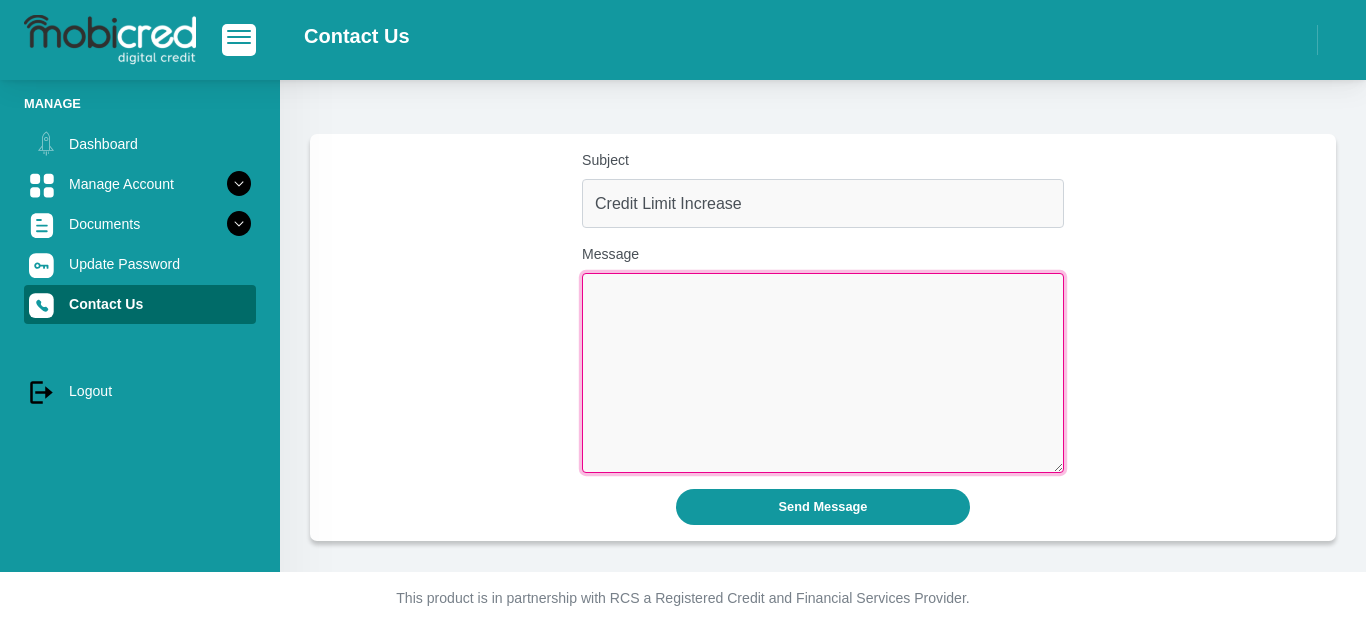 click on "Message" at bounding box center (823, 373) 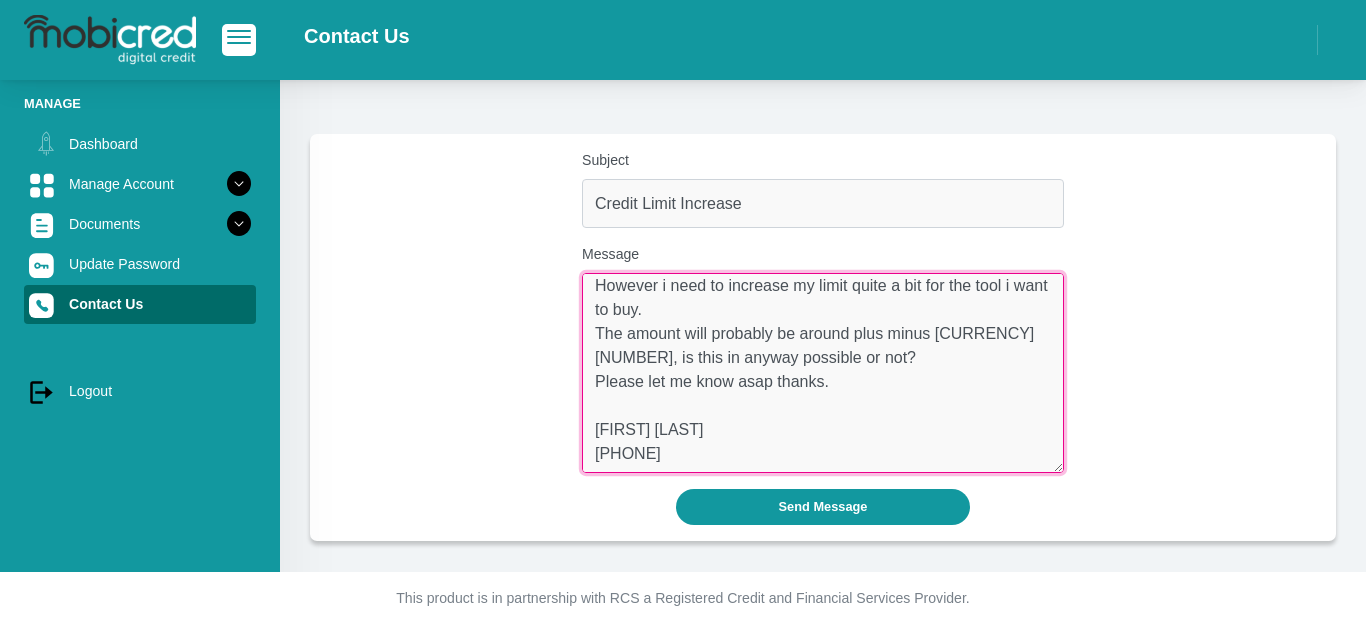 scroll, scrollTop: 143, scrollLeft: 0, axis: vertical 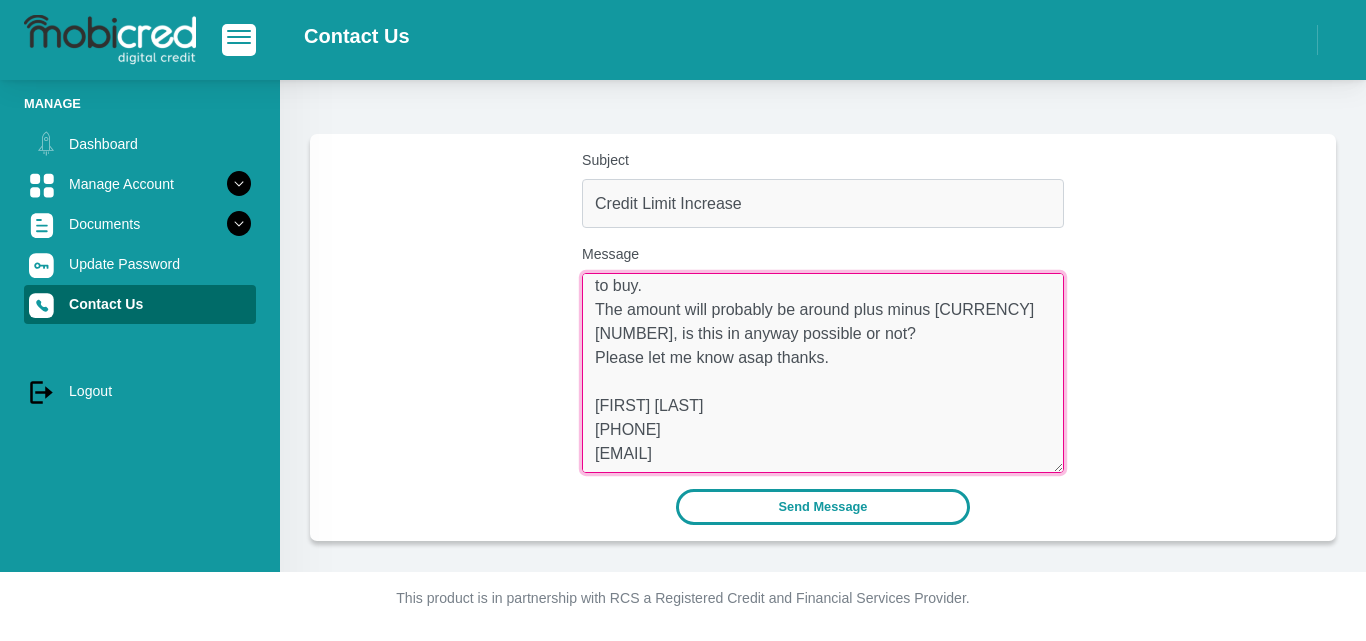 type on "Hi Good Day
I would like to buy a specific tool for my bussiness at a company and they dit confirm that they work in partnership with mobicred.
However i need to increase my limit quite a bit for the tool i want to buy.
The amount will probably be around plus minus [CURRENCY][NUMBER], is this in anyway possible or not?
Please let me know asap thanks.
[FIRST] [LAST]
[PHONE]
[EMAIL]" 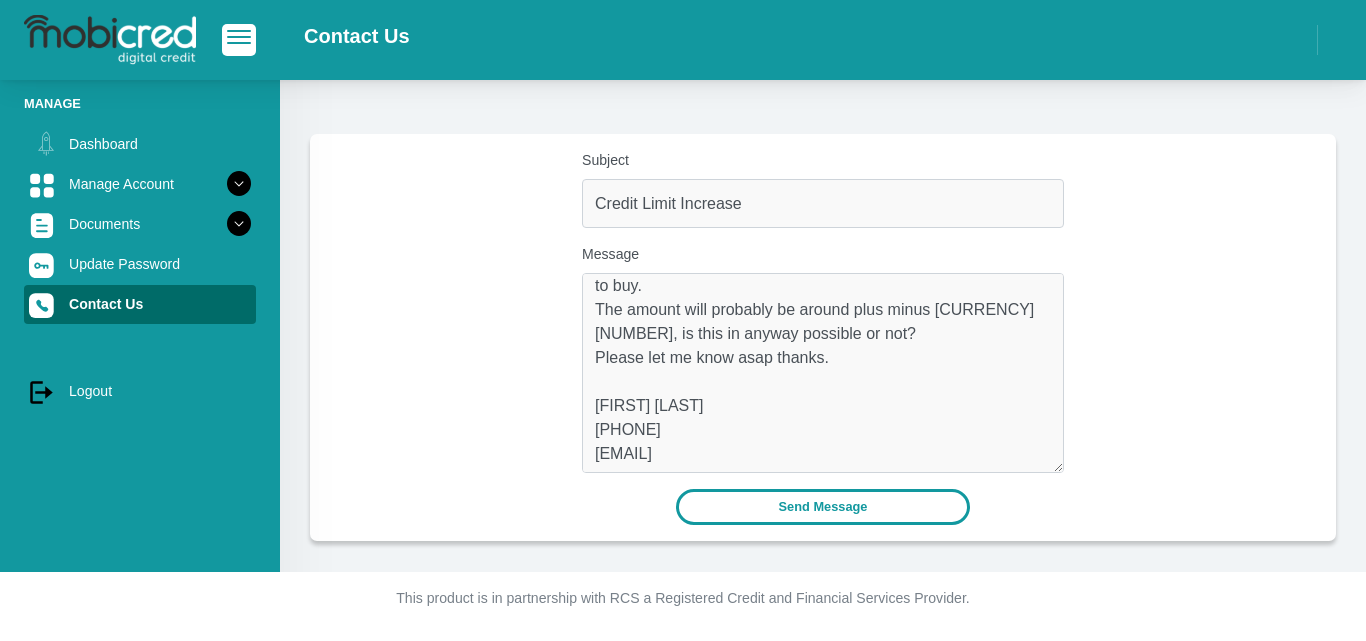 click on "Send Message" at bounding box center (823, 506) 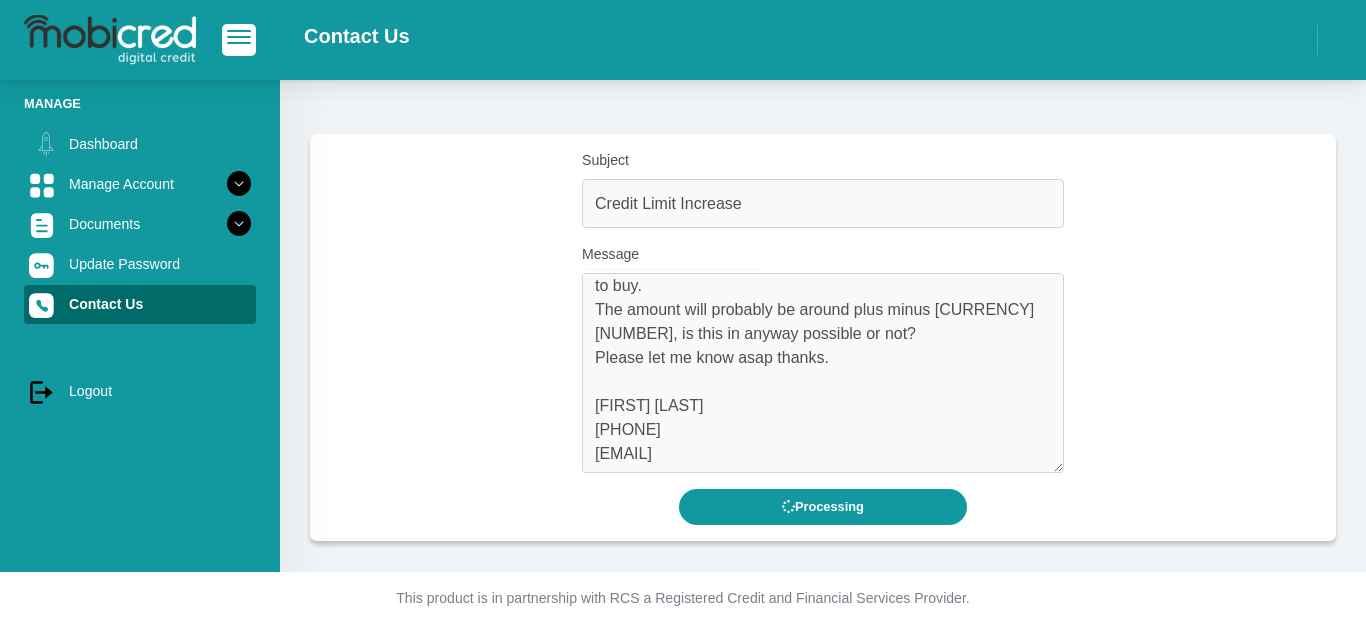 scroll, scrollTop: 0, scrollLeft: 0, axis: both 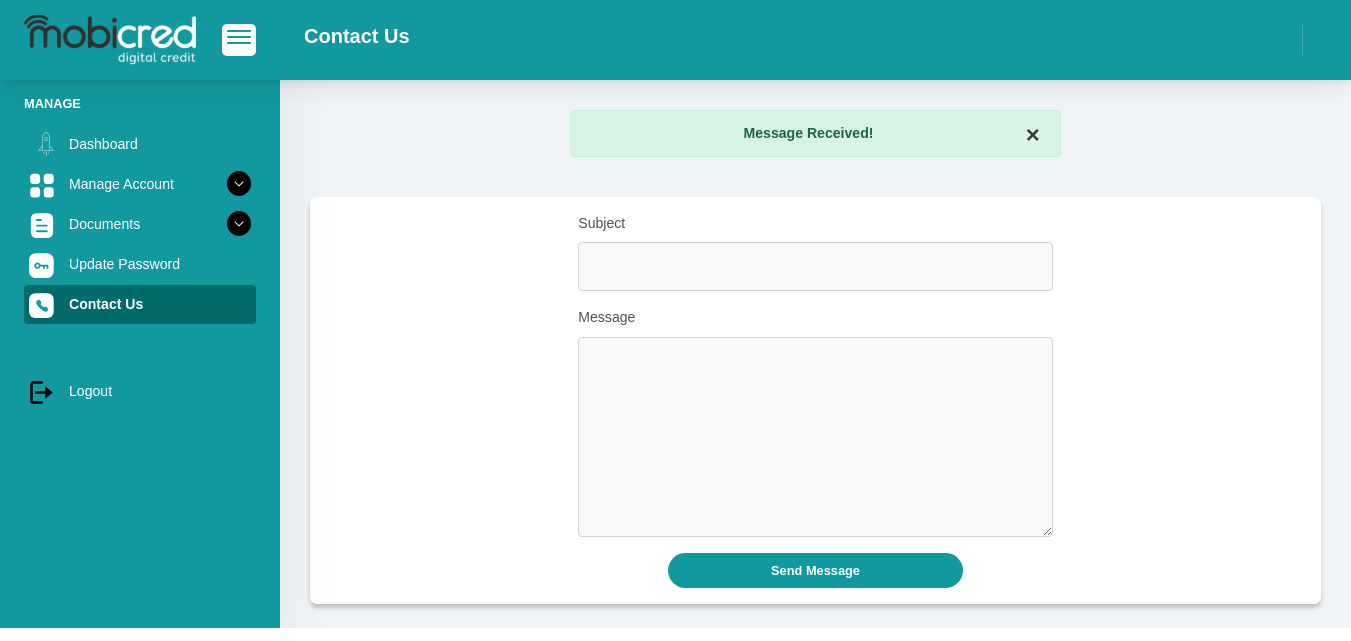 click on "×" at bounding box center [1033, 135] 